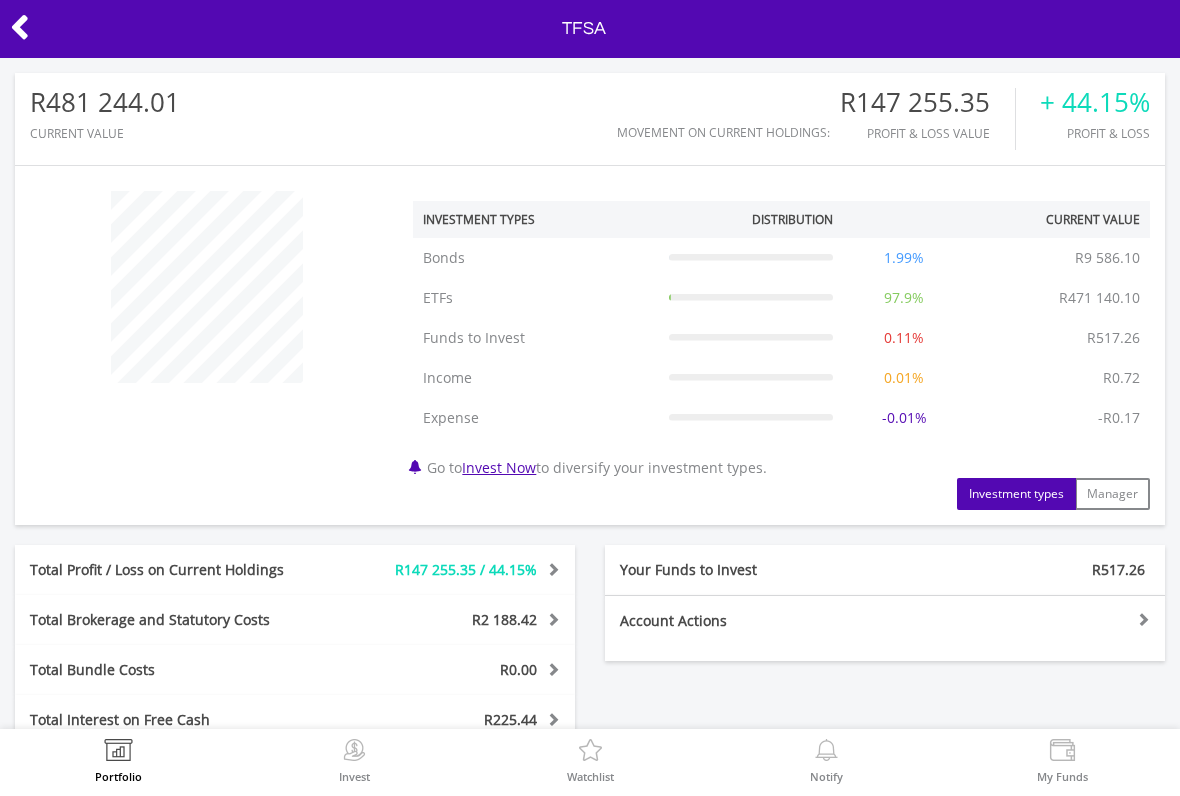 scroll, scrollTop: 0, scrollLeft: 0, axis: both 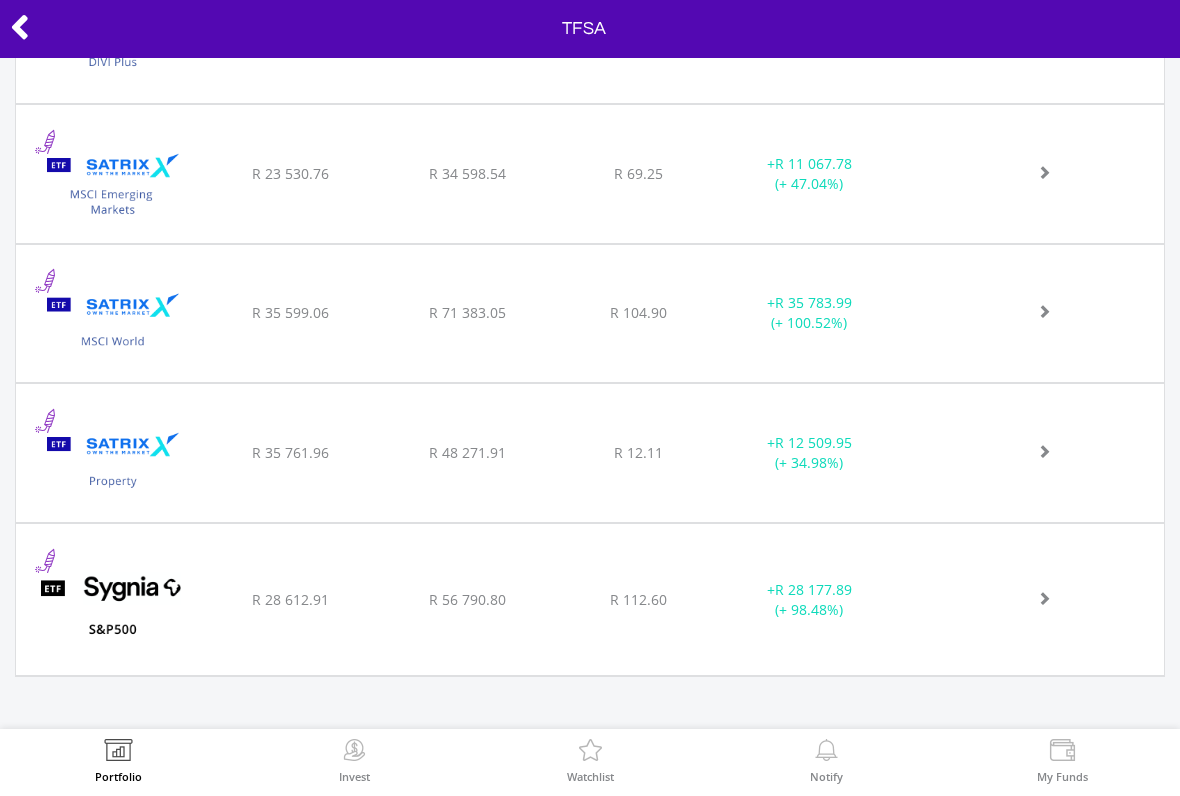 click on "﻿
Satrix Property Portfolio ETF
R 35 761.96
R 48 271.91
R 12.11
+  R 12 509.95 (+ 34.98%)" at bounding box center [590, -1111] 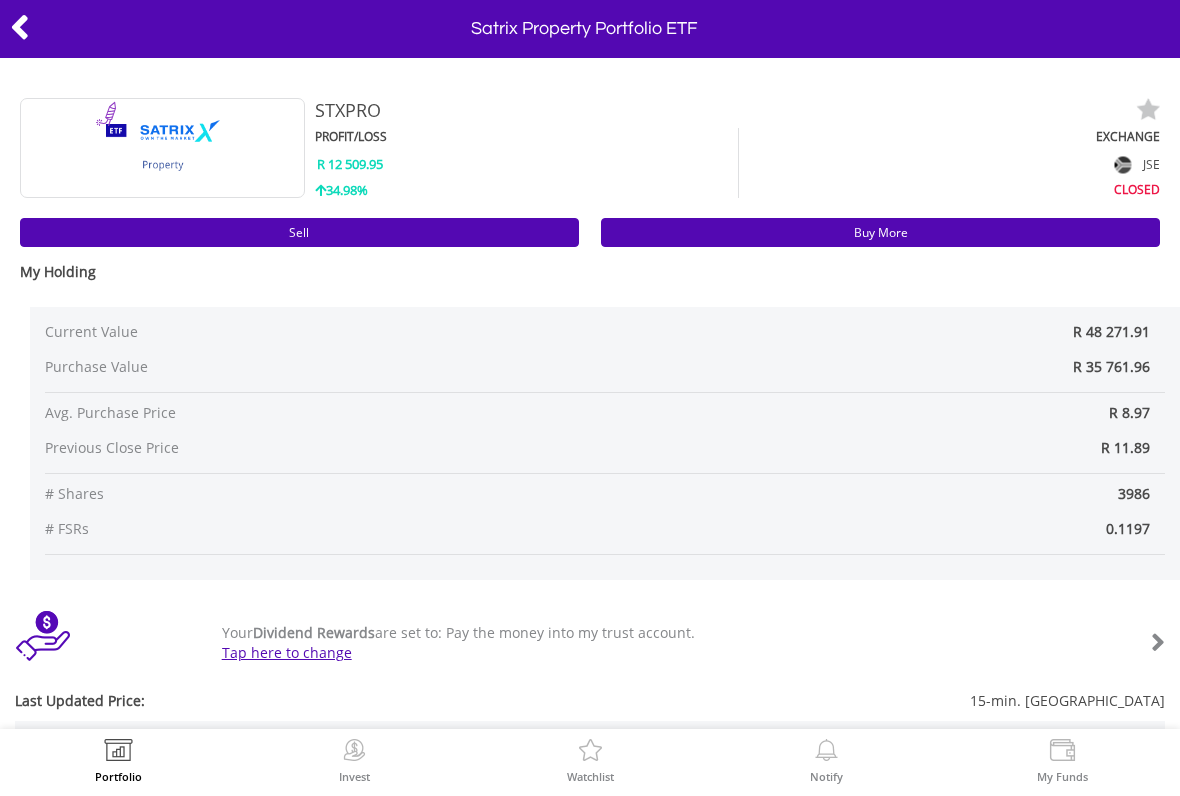 scroll, scrollTop: 0, scrollLeft: 0, axis: both 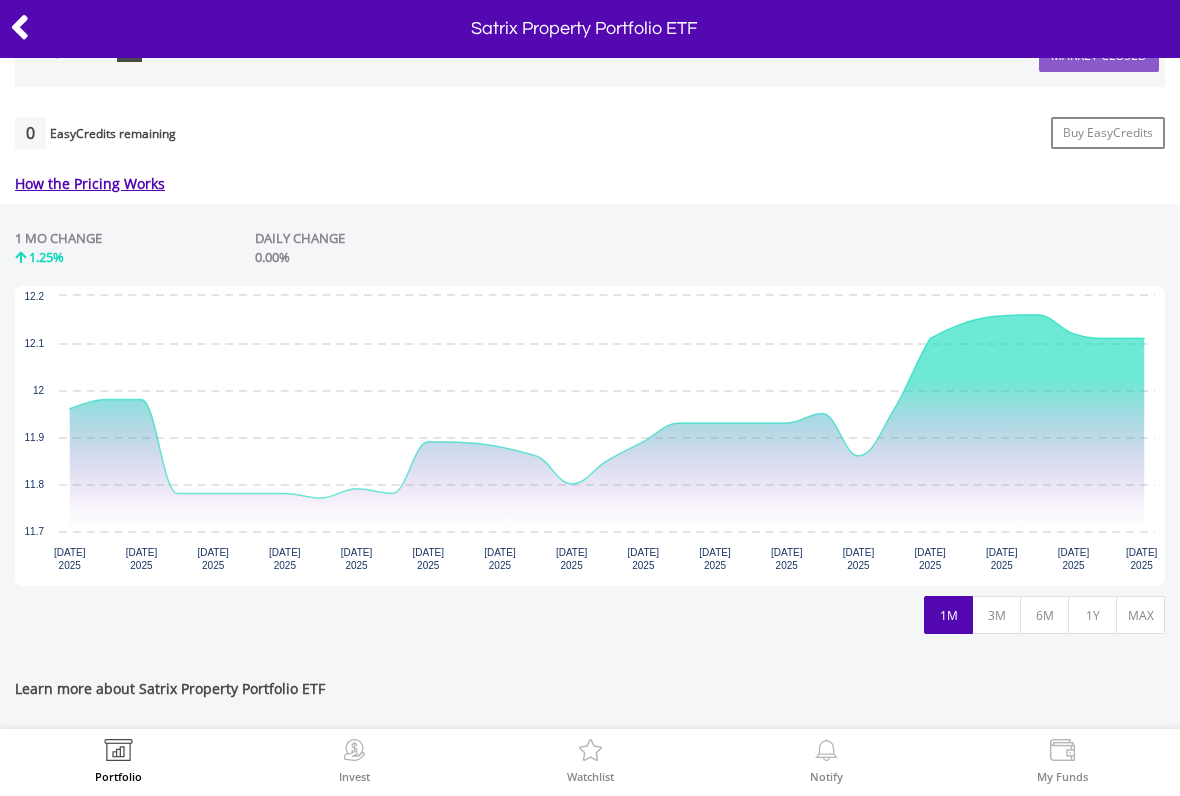 click on "MAX" at bounding box center (1140, 615) 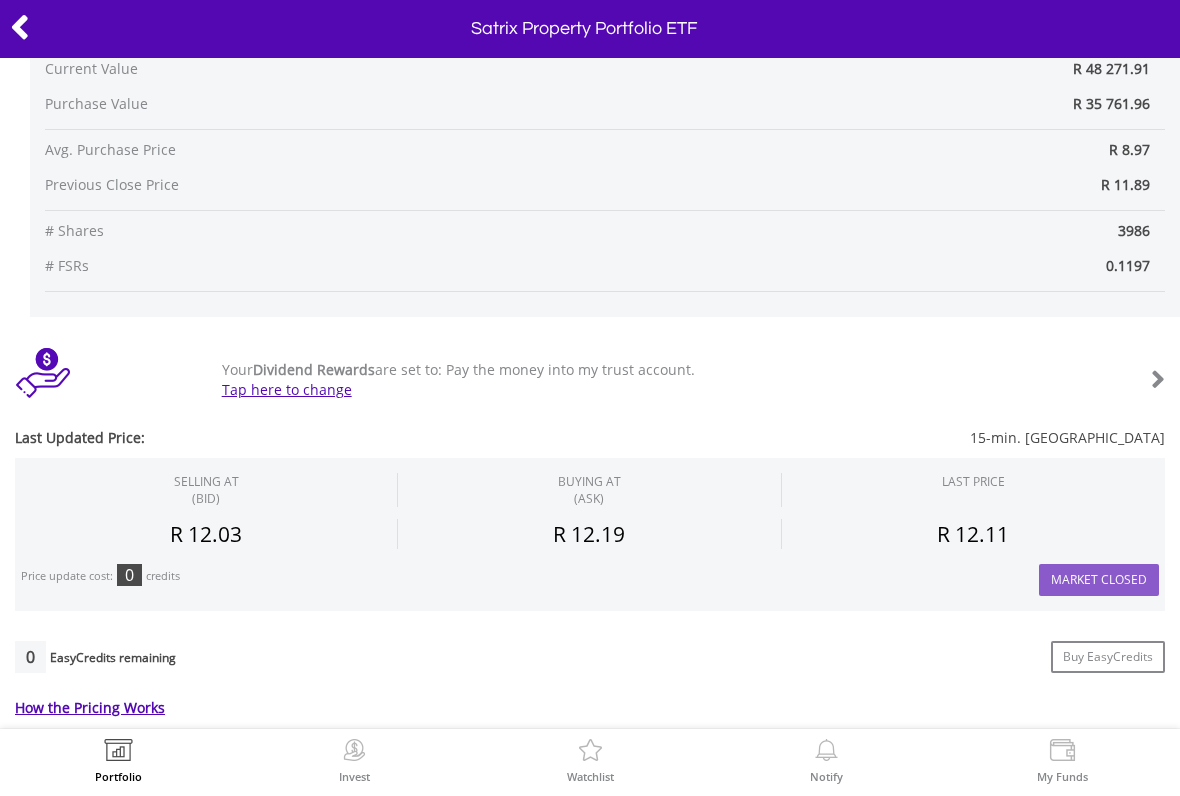 scroll, scrollTop: 229, scrollLeft: 0, axis: vertical 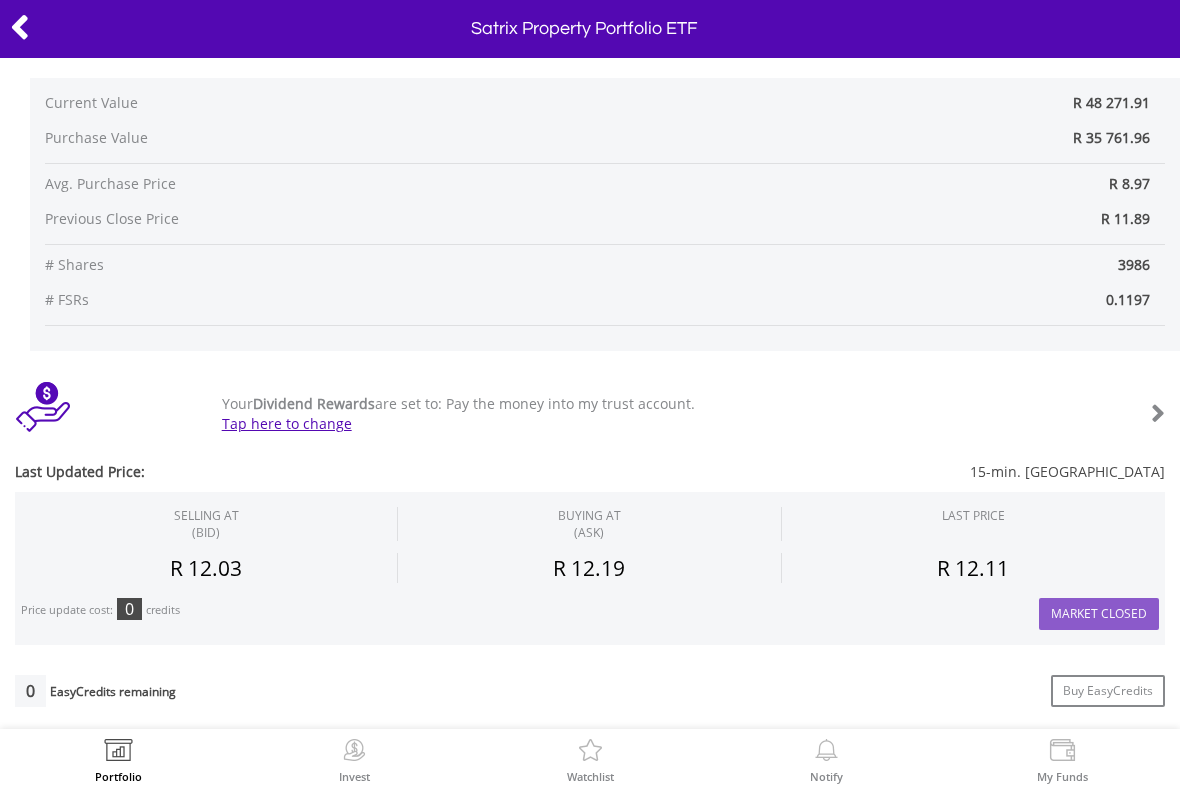 click at bounding box center (20, 27) 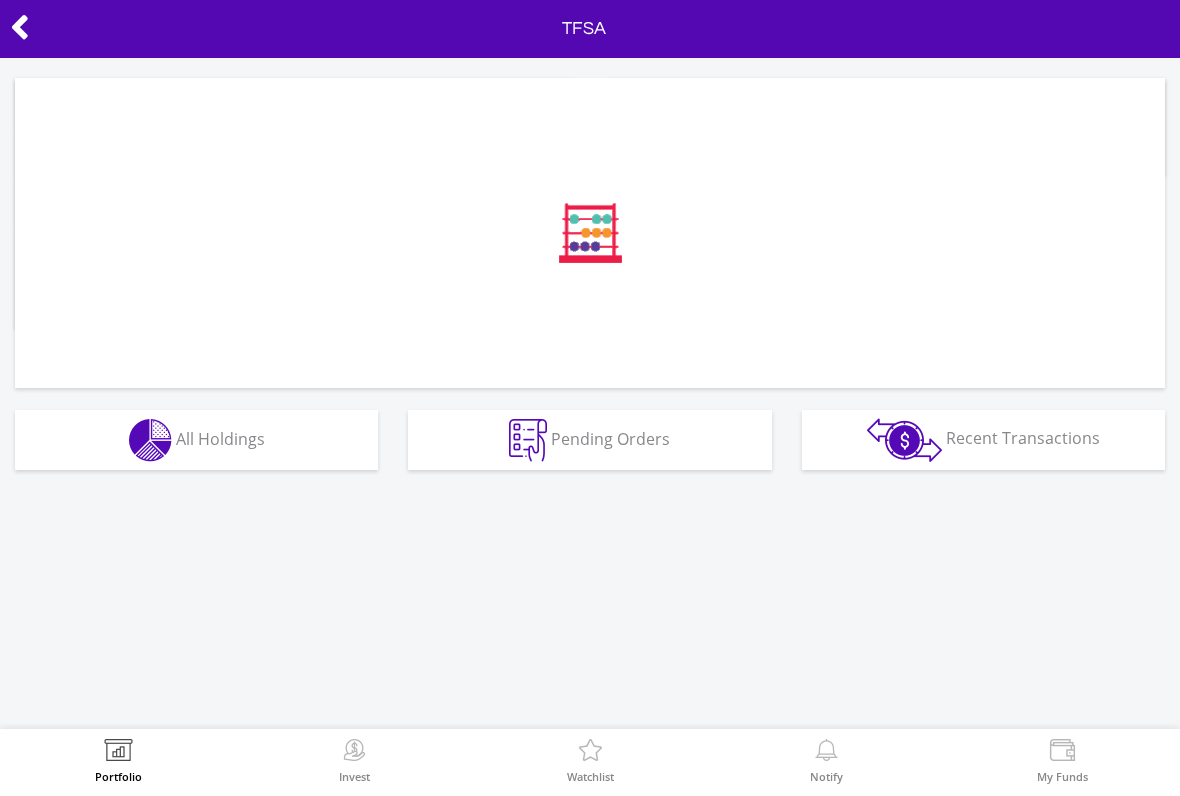 scroll, scrollTop: 0, scrollLeft: 0, axis: both 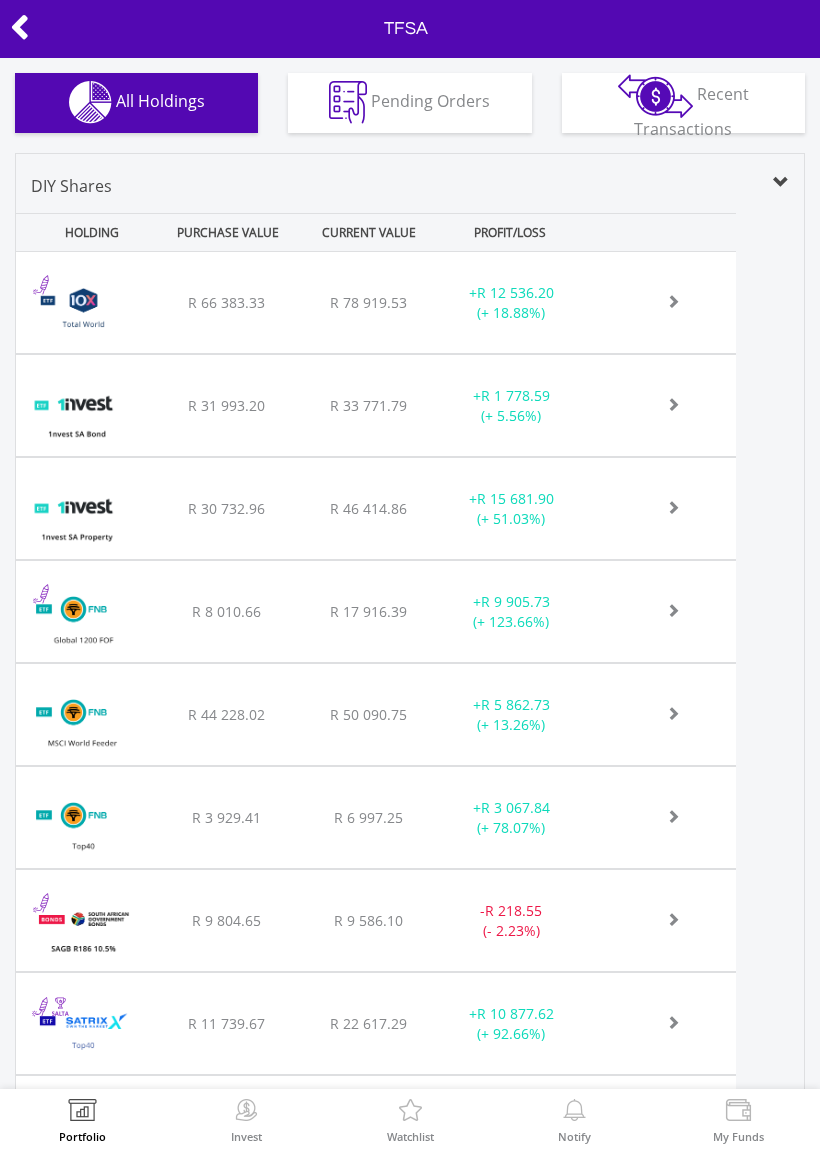 click at bounding box center (20, 27) 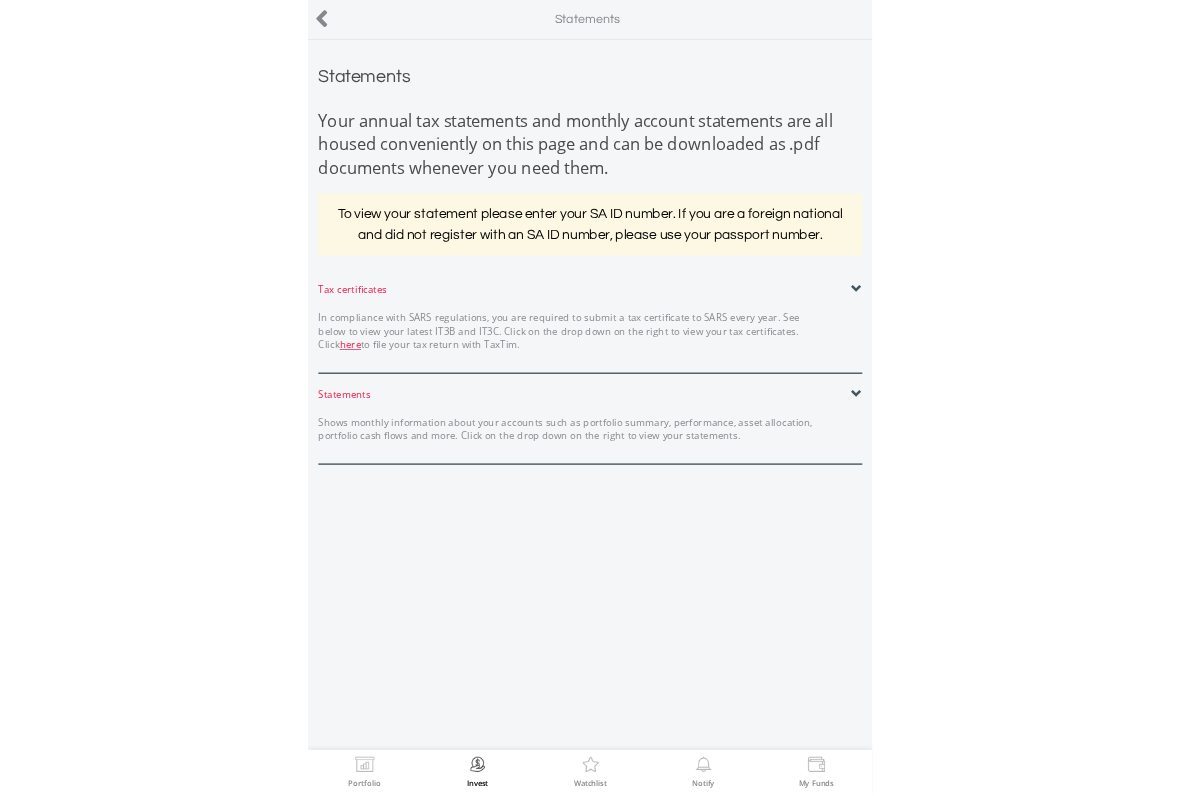 scroll, scrollTop: 0, scrollLeft: 0, axis: both 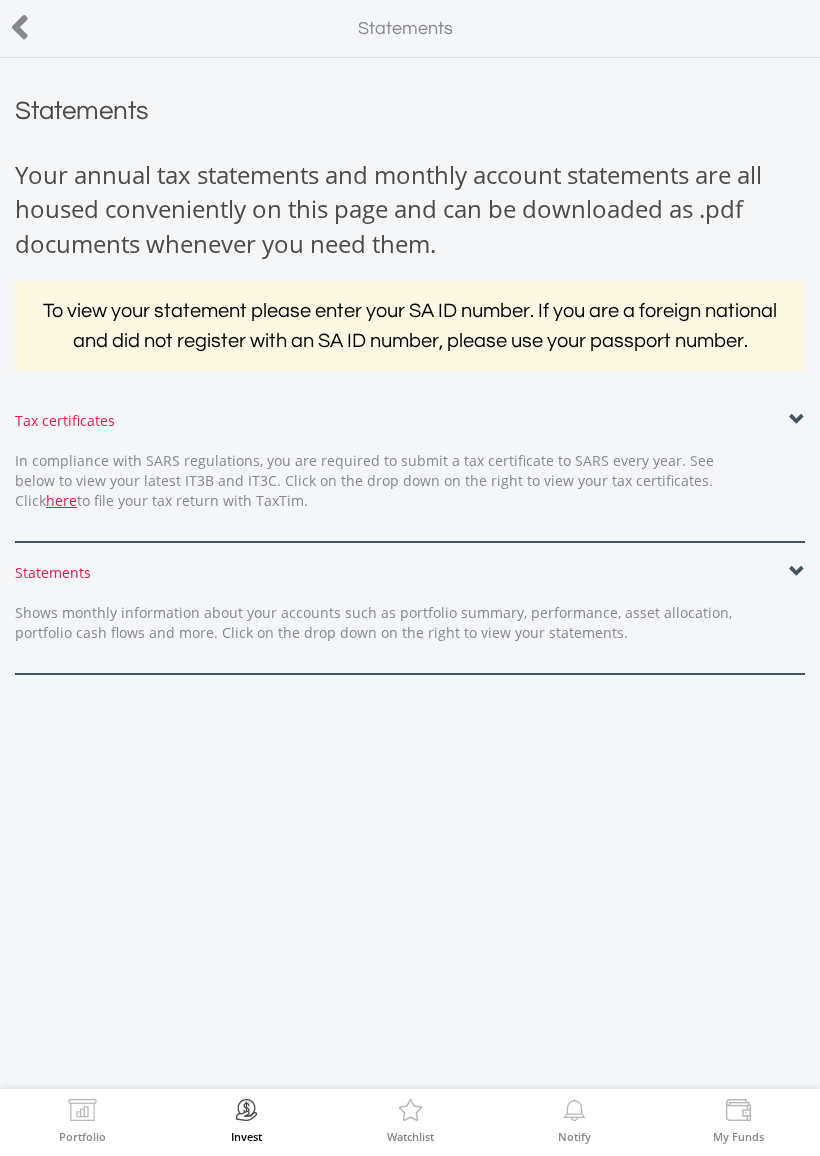 click at bounding box center [797, 420] 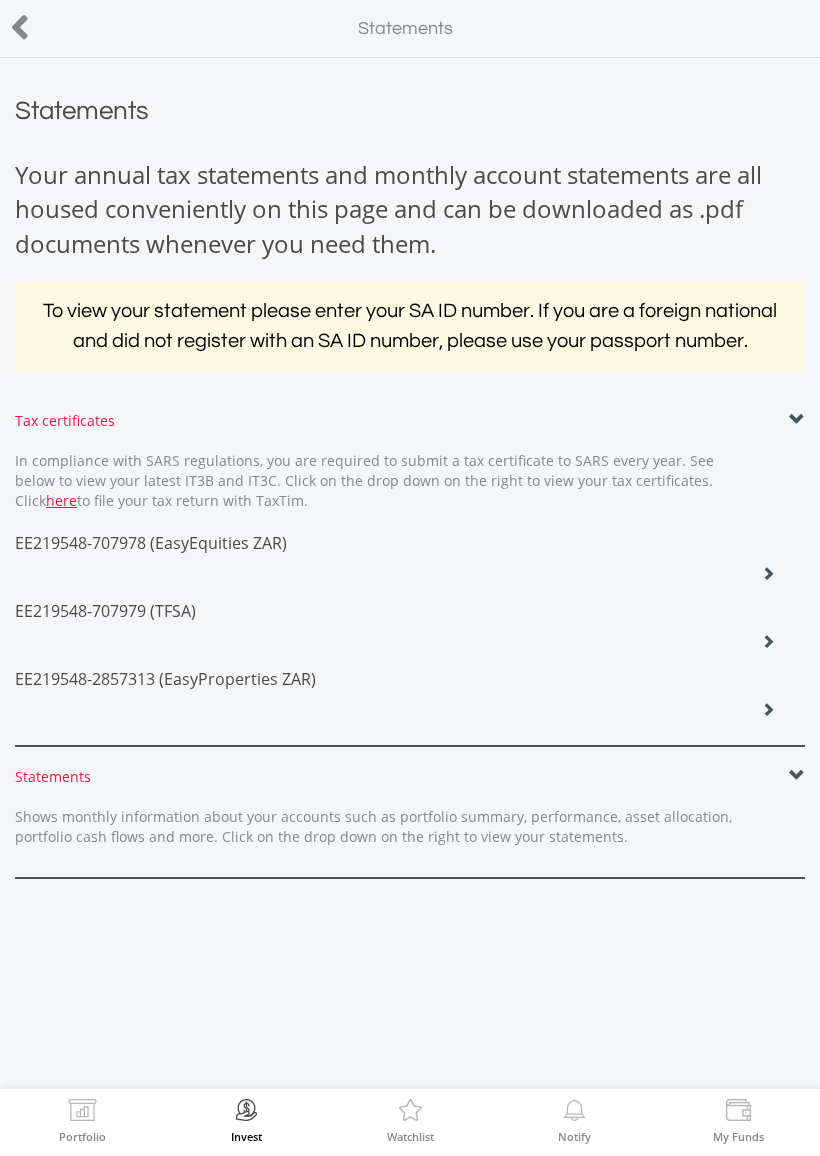 click on "EE219548-707979 (TFSA)" at bounding box center (151, 543) 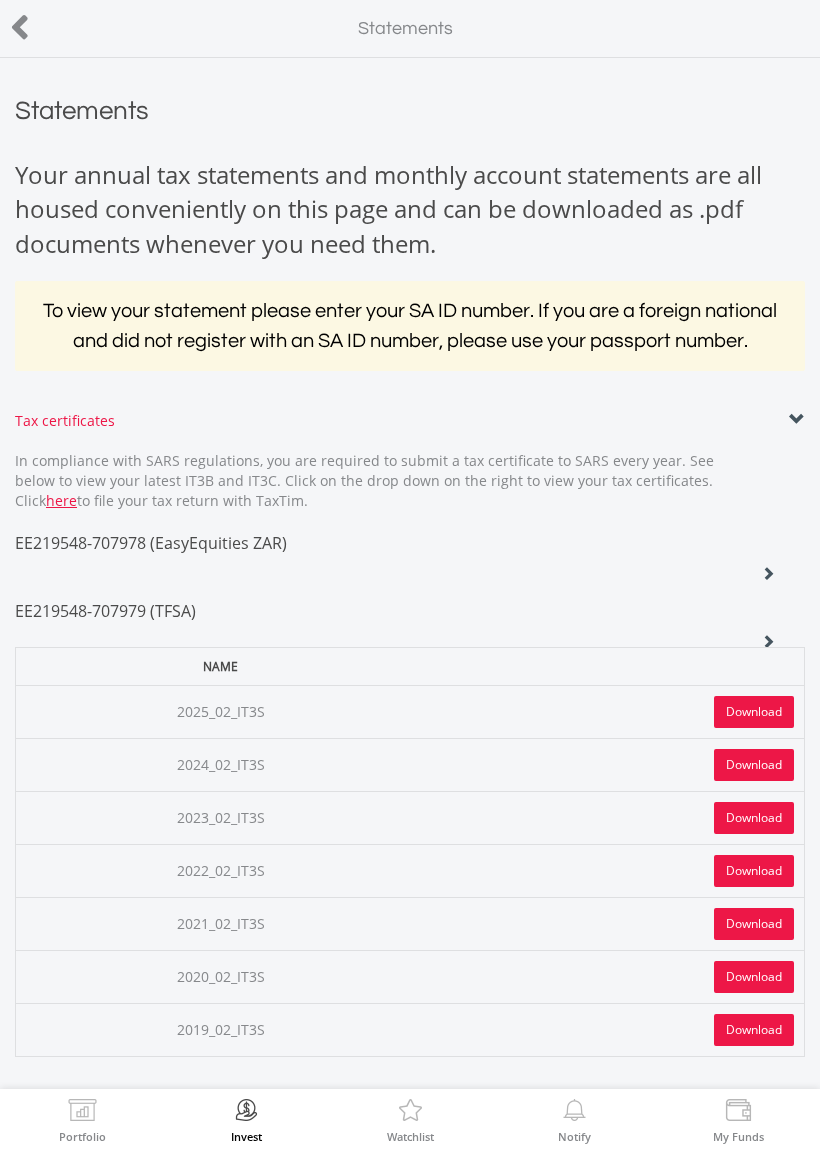 click on "Download" at bounding box center (754, 712) 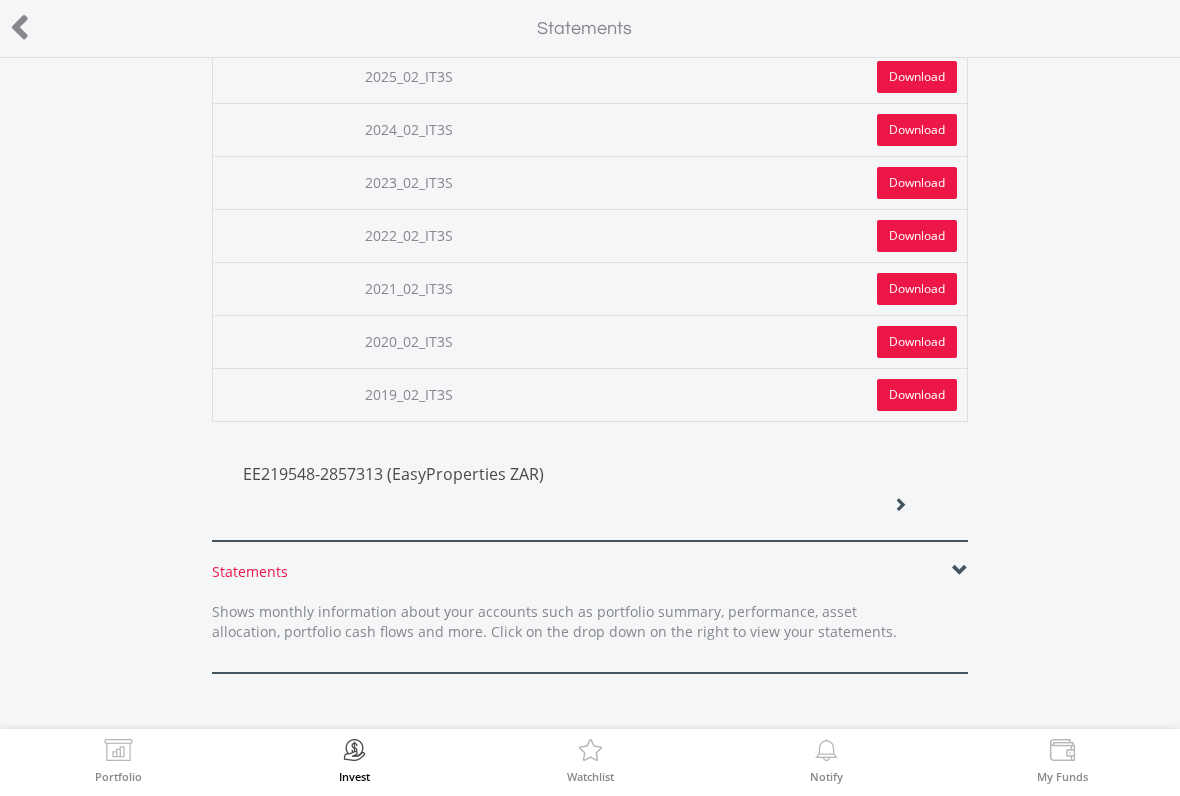 scroll, scrollTop: 630, scrollLeft: 0, axis: vertical 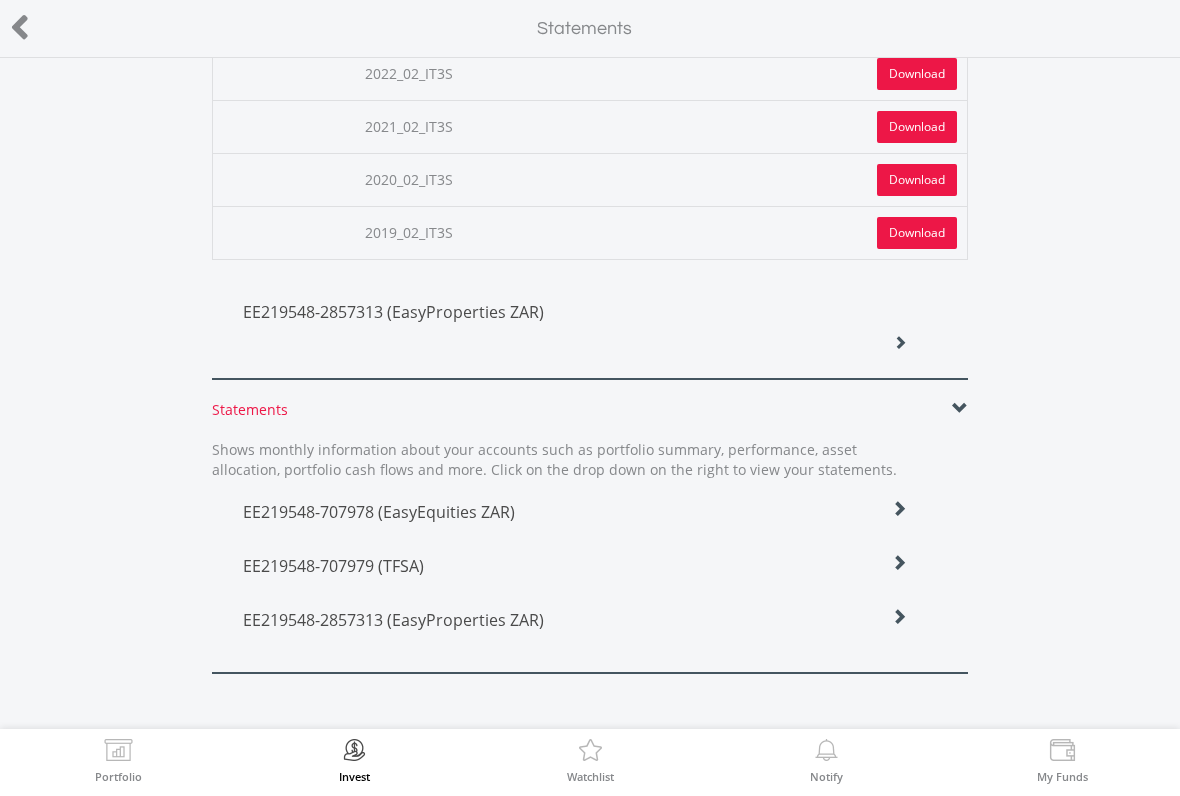 click at bounding box center (899, 509) 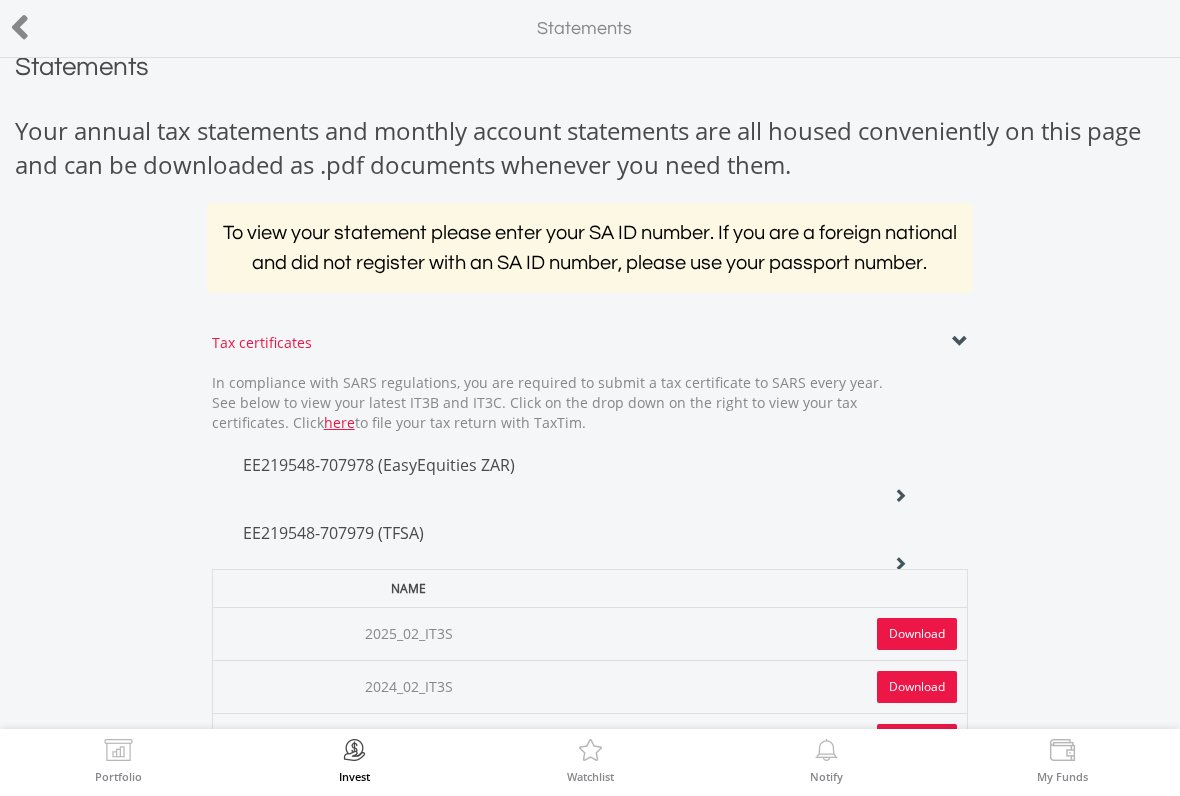 scroll, scrollTop: 43, scrollLeft: 0, axis: vertical 